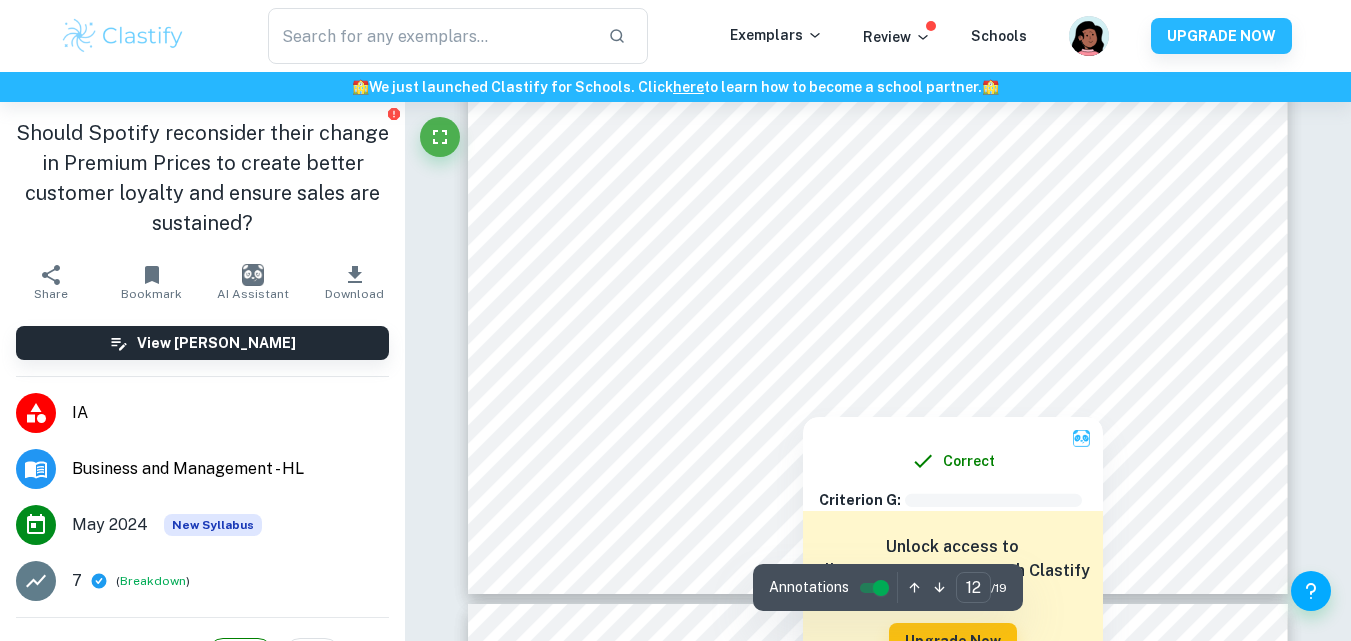 scroll, scrollTop: 12765, scrollLeft: 0, axis: vertical 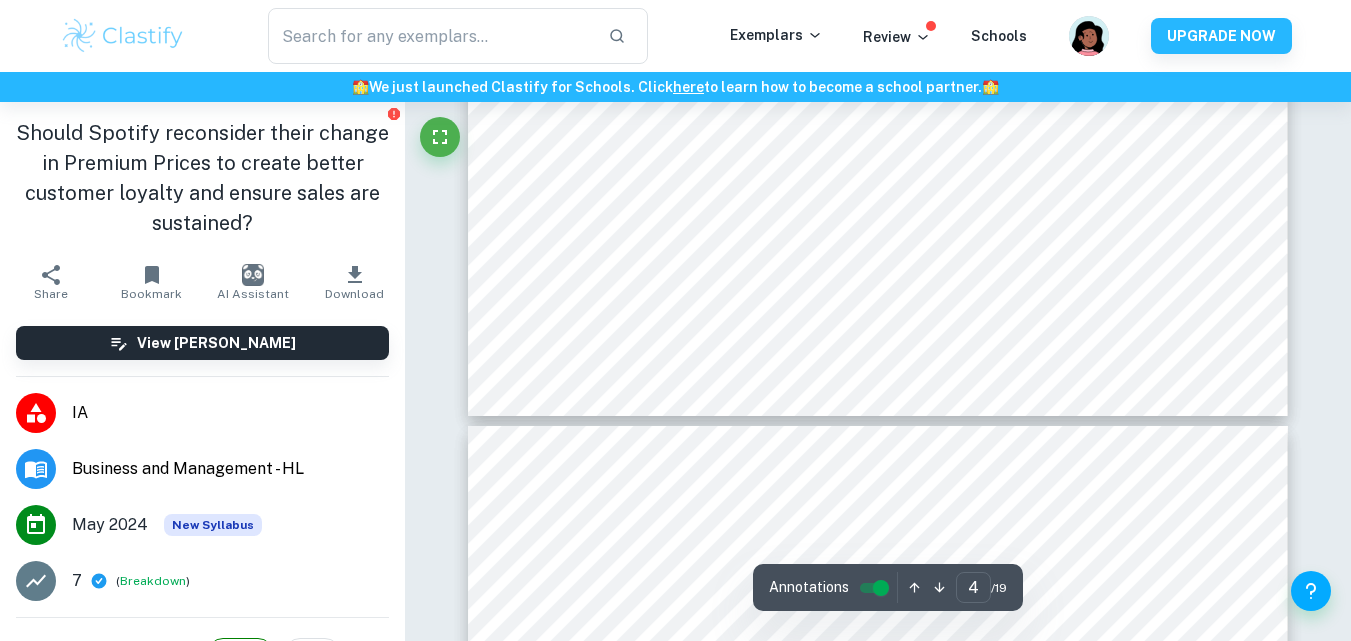 type on "3" 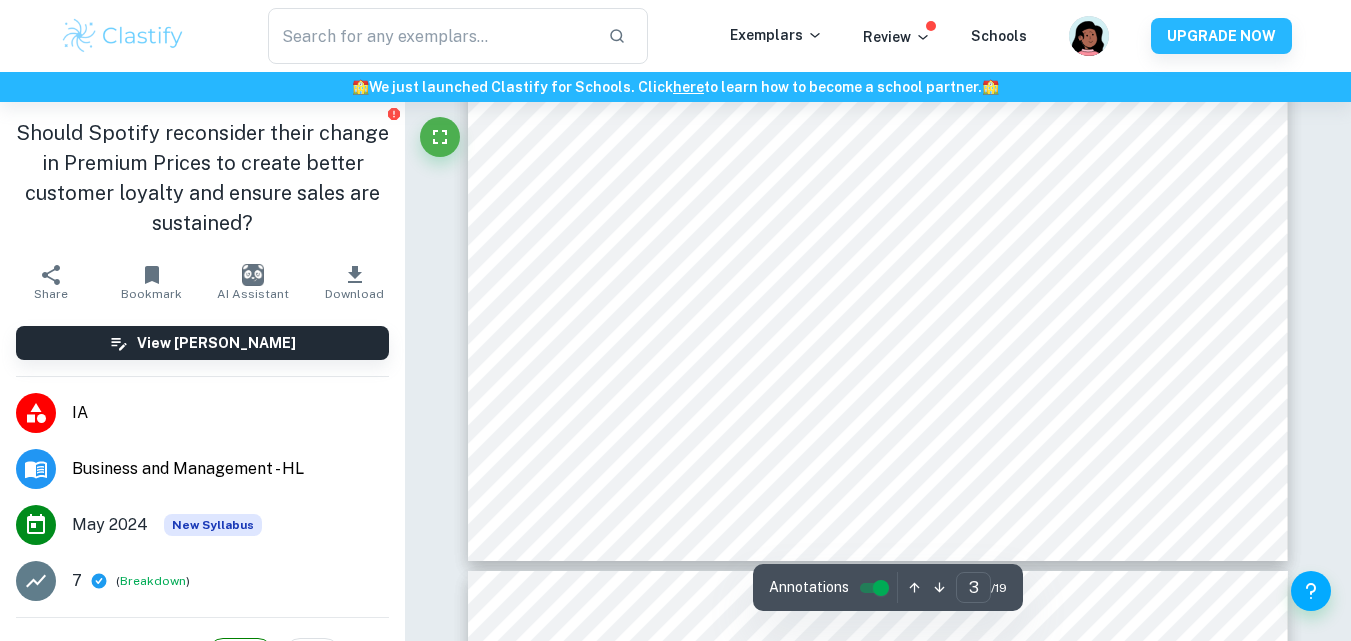 scroll, scrollTop: 2973, scrollLeft: 0, axis: vertical 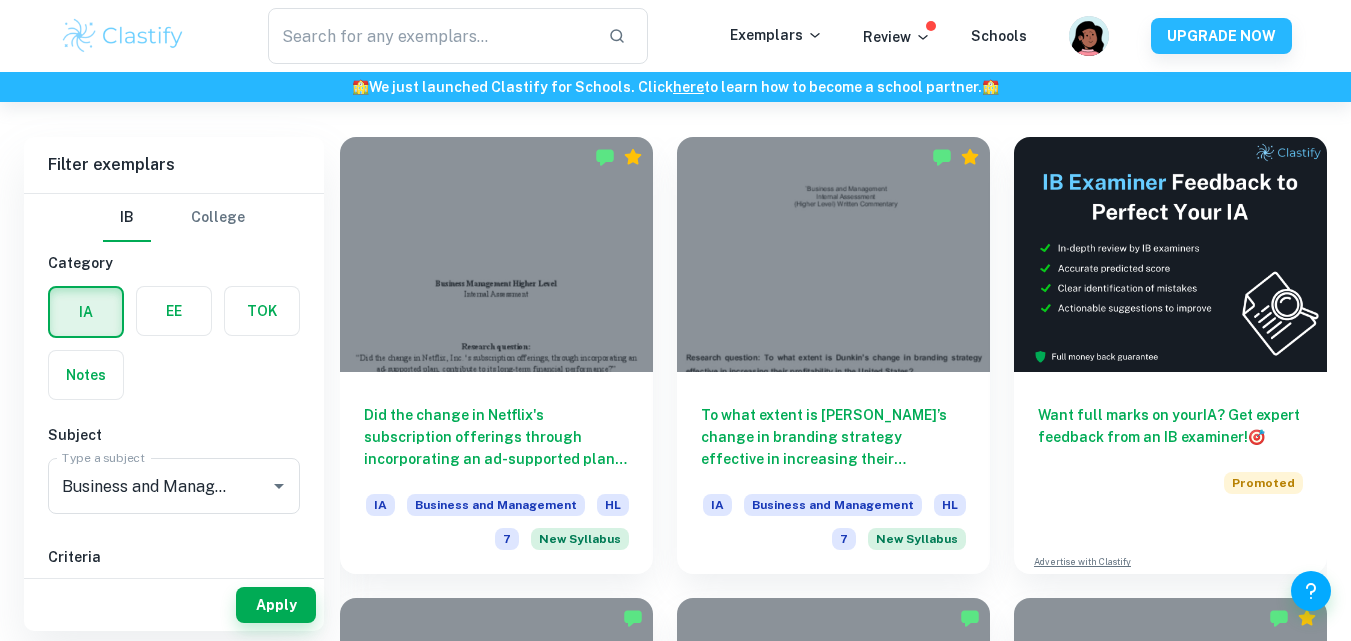 click on "Home IA Business and Management IB Business and Management IA examples Type a search phrase to find the most relevant  Business and Management   IA    examples for you ​ Not sure what to search for? You can always look through our example Internal Assessments below for inspiration. Creativity Ethics Sustainability Change Market Penetration Brand Image Customer Satisfaction Advertising Sales Marketing E-commerce Corporate Profitability Human Resources Business Expansion Franchising Joint Ventures Stakeholder Conflicts Globalization Product Development Acquisition and Growth CSR Competitiveness Price Service Improvement Innovation All Business and Management IA Examples Filter Filter exemplars IB College Category IA EE TOK Notes Subject Type a subject Business and Management Type a subject Criteria Select Grade 7 6 5 4 3 2 1 Level HL SL Session [DATE] [DATE] [DATE] [DATE] [DATE] [DATE] [DATE] [DATE] [DATE] [DATE] Other   Apply Filter exemplars [GEOGRAPHIC_DATA] Category IA EE" at bounding box center (675, 3566) 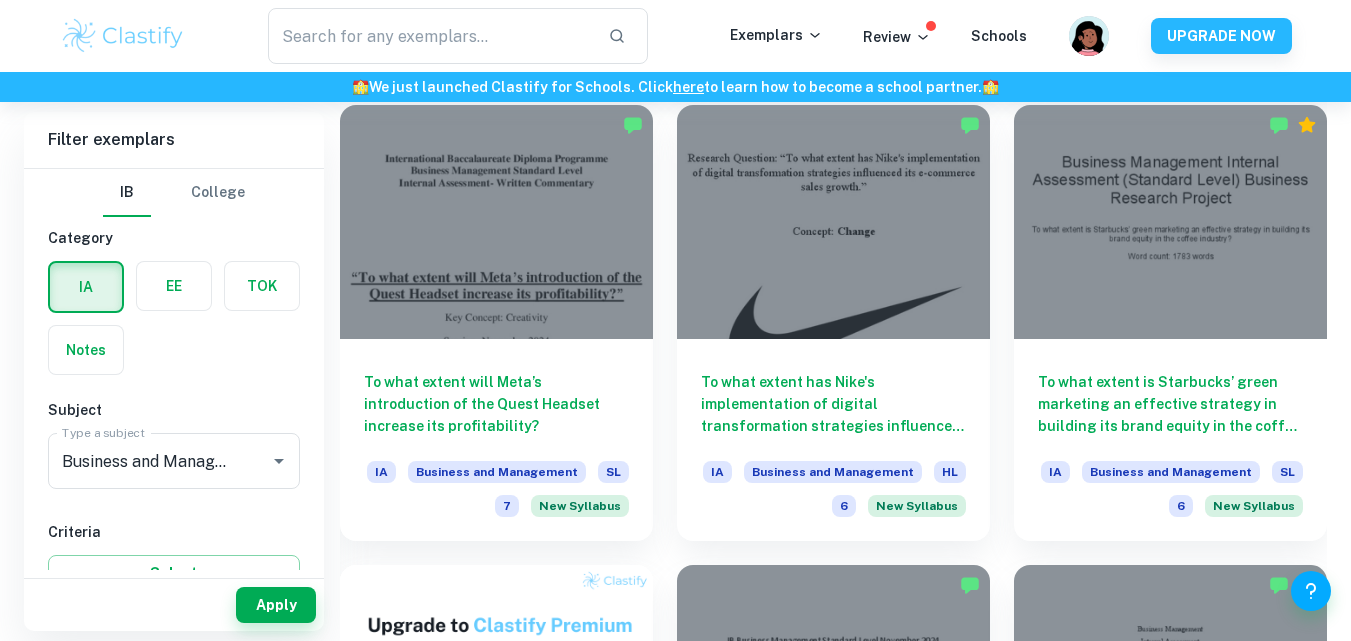 scroll, scrollTop: 1016, scrollLeft: 0, axis: vertical 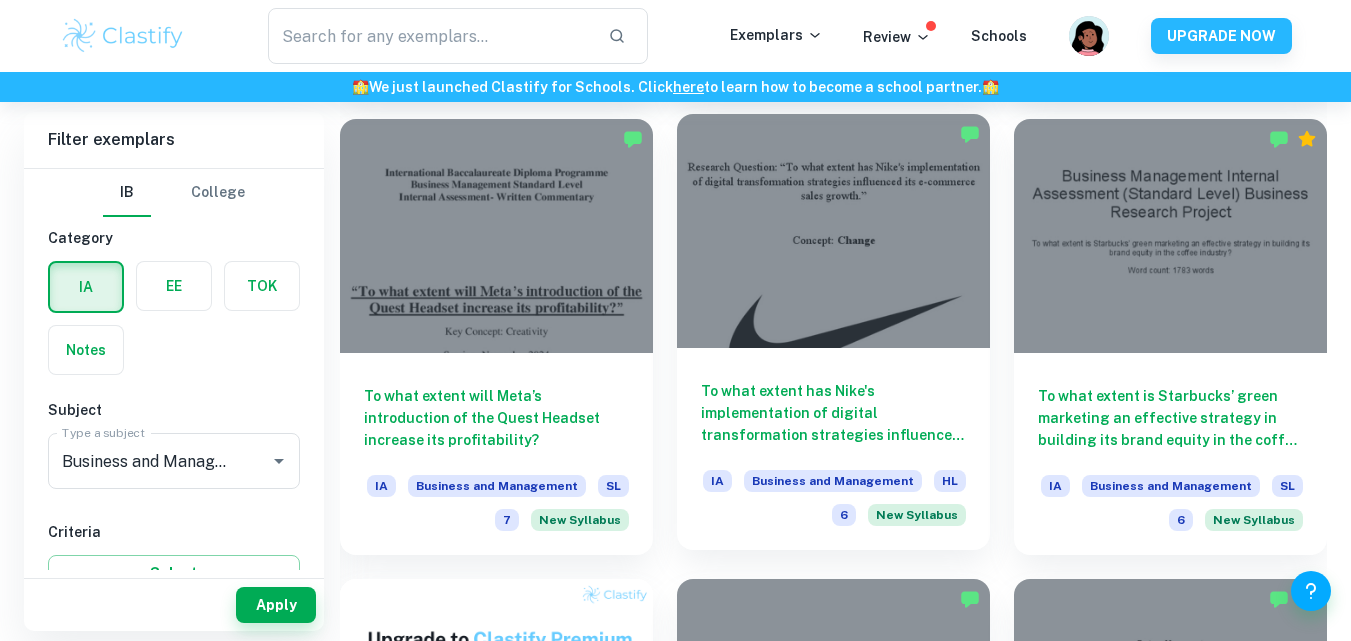 click on "To what extent has Nike's implementation of digital transformation strategies influenced its e-commerce sales growth? IA Business and Management HL 6 New Syllabus" at bounding box center (833, 449) 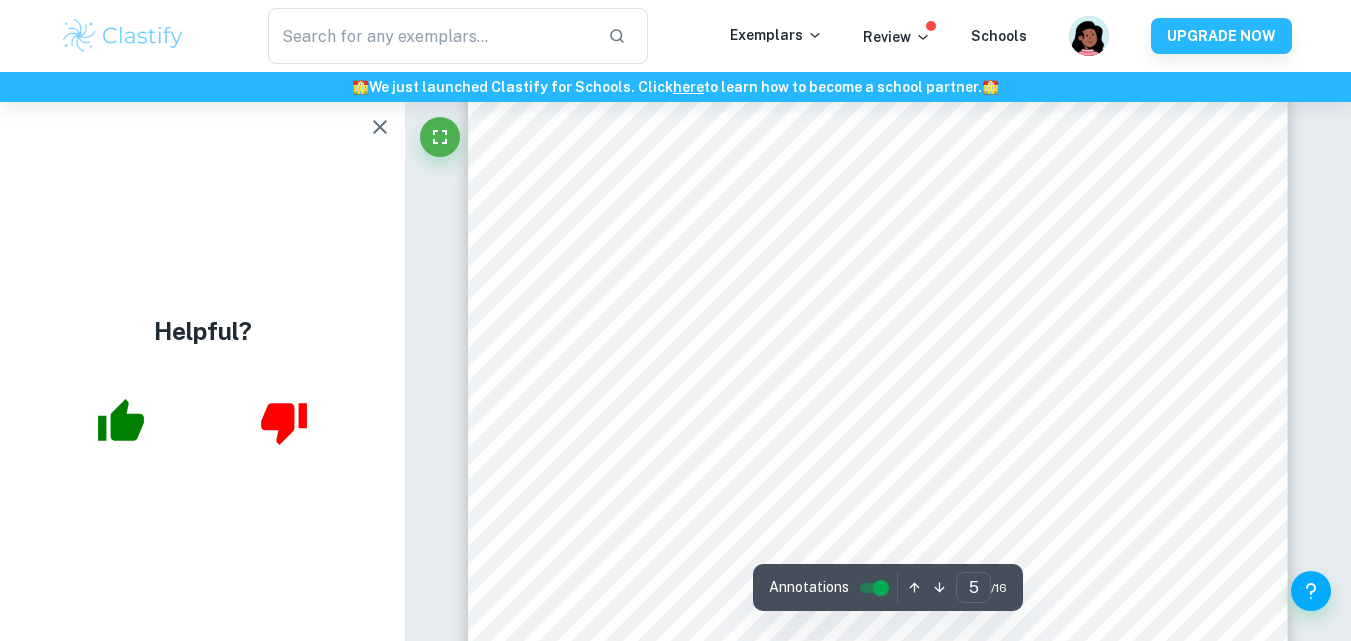 scroll, scrollTop: 4936, scrollLeft: 0, axis: vertical 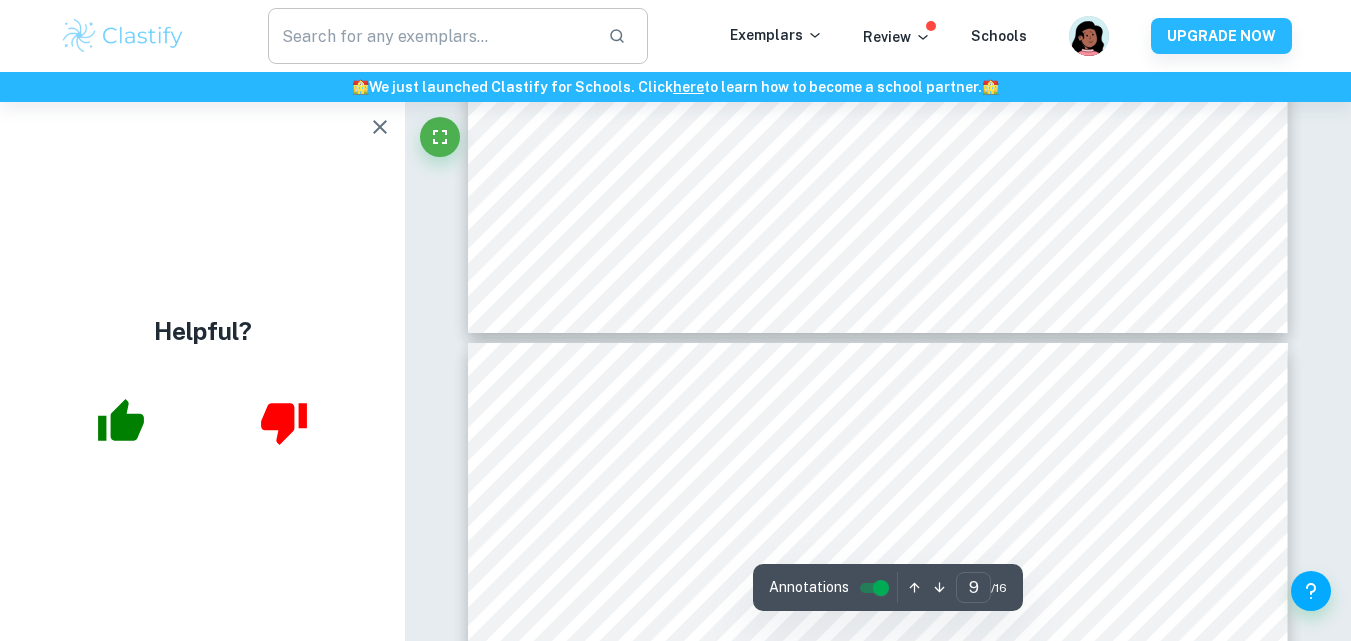 type on "10" 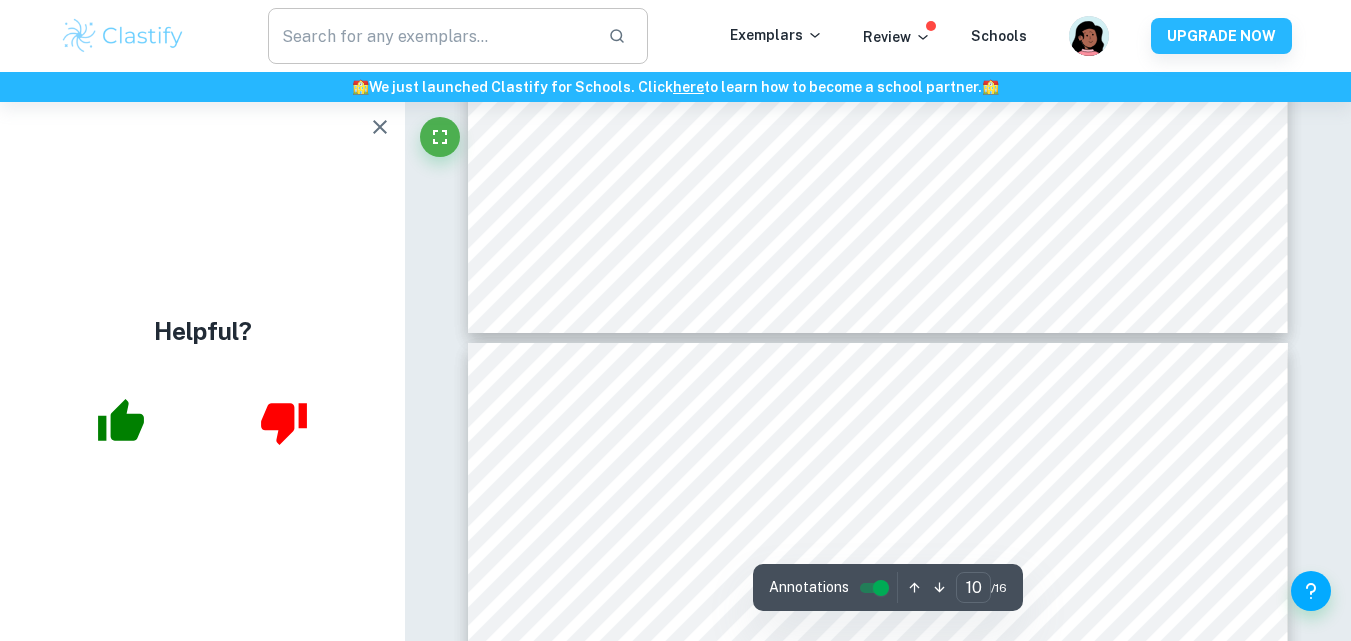 scroll, scrollTop: 9922, scrollLeft: 0, axis: vertical 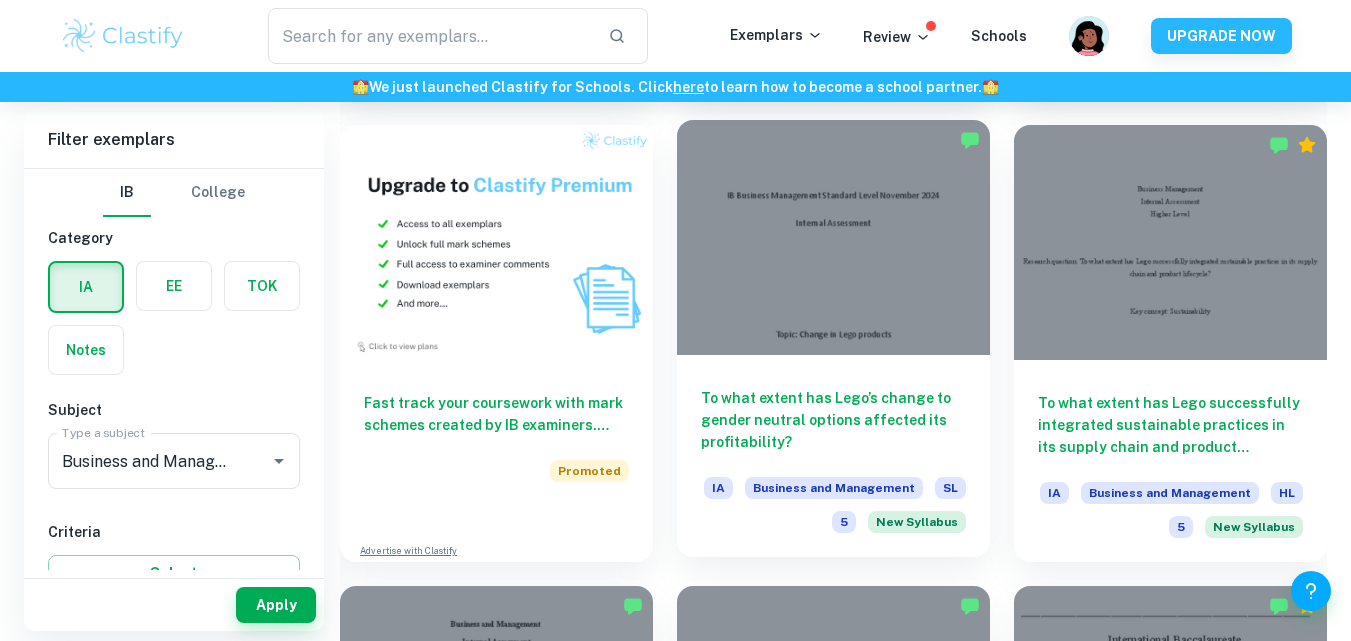 click on "To what extent has Lego’s change to gender neutral options affected its profitability?" at bounding box center [833, 420] 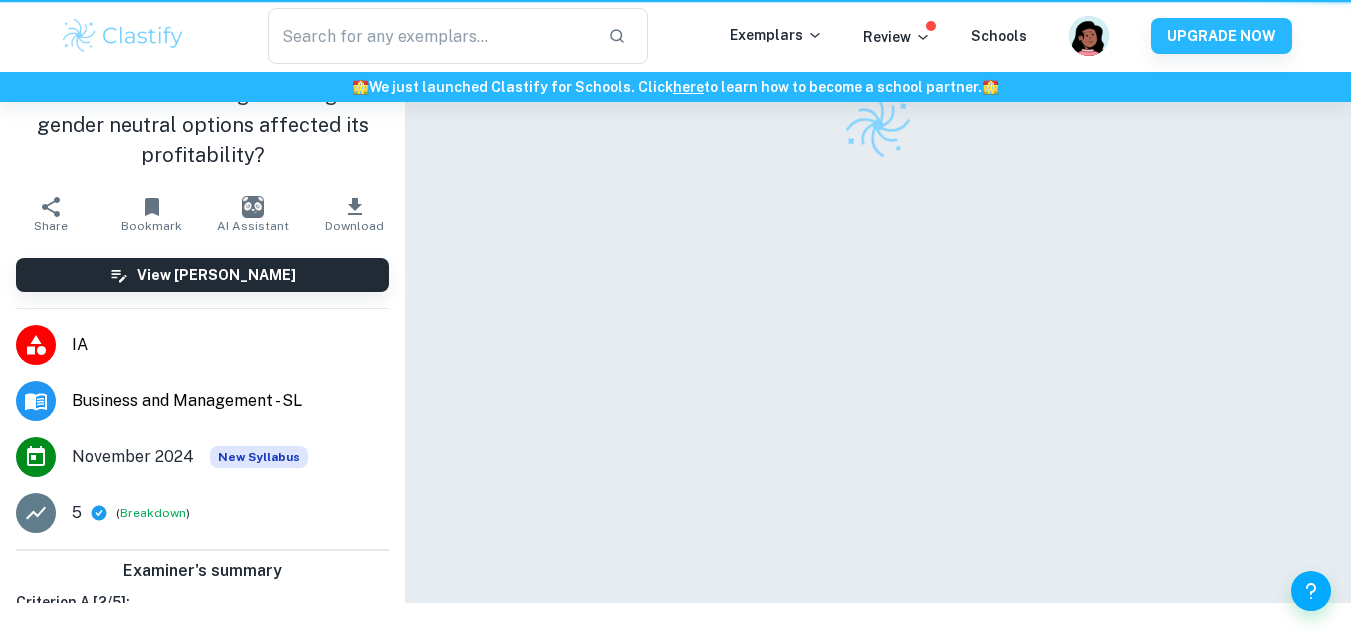 scroll, scrollTop: 0, scrollLeft: 0, axis: both 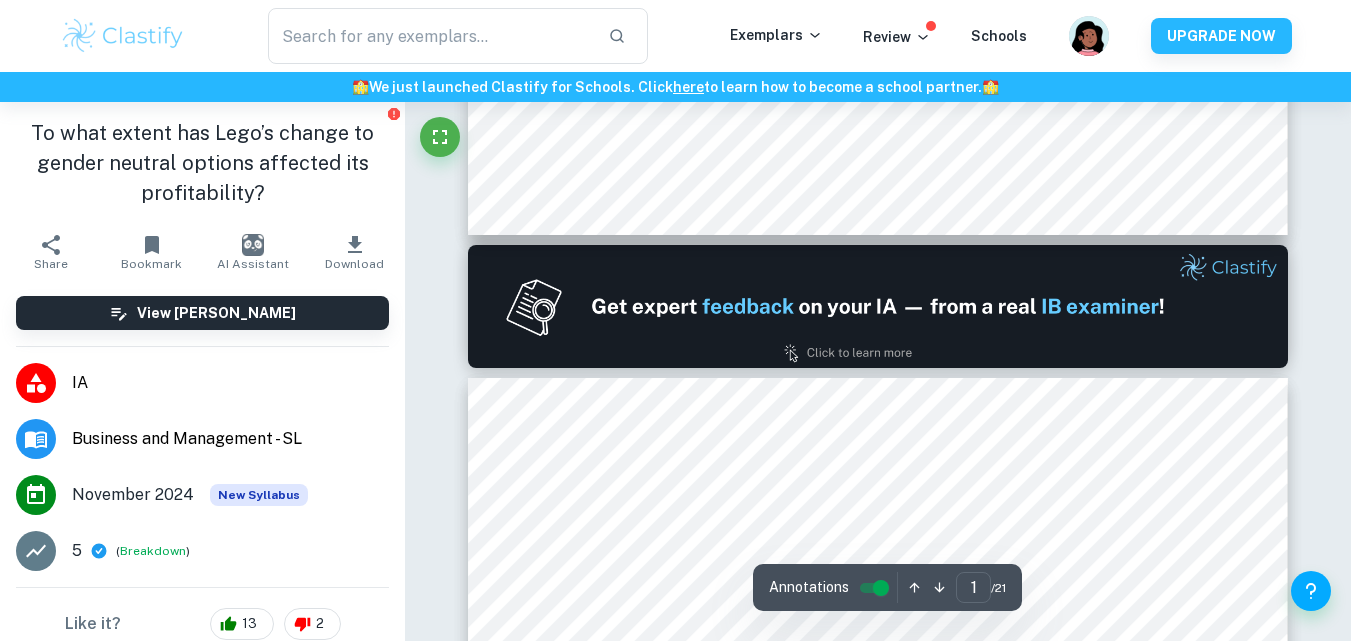 type on "2" 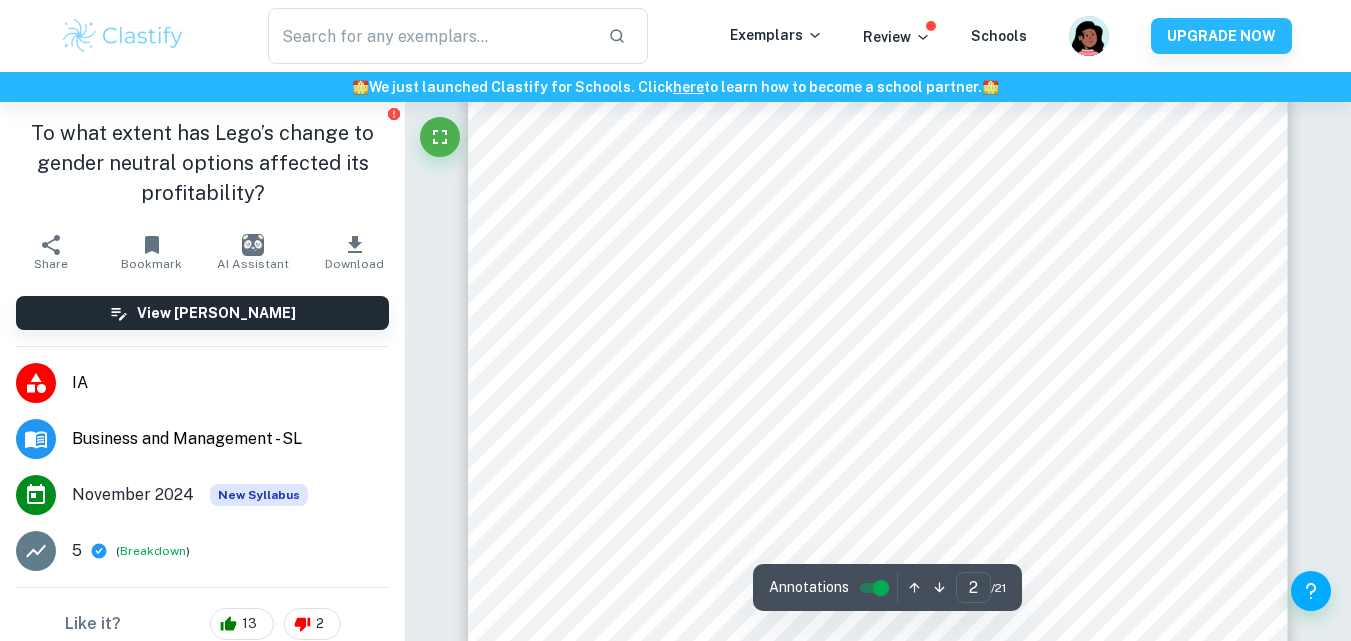 scroll, scrollTop: 1469, scrollLeft: 0, axis: vertical 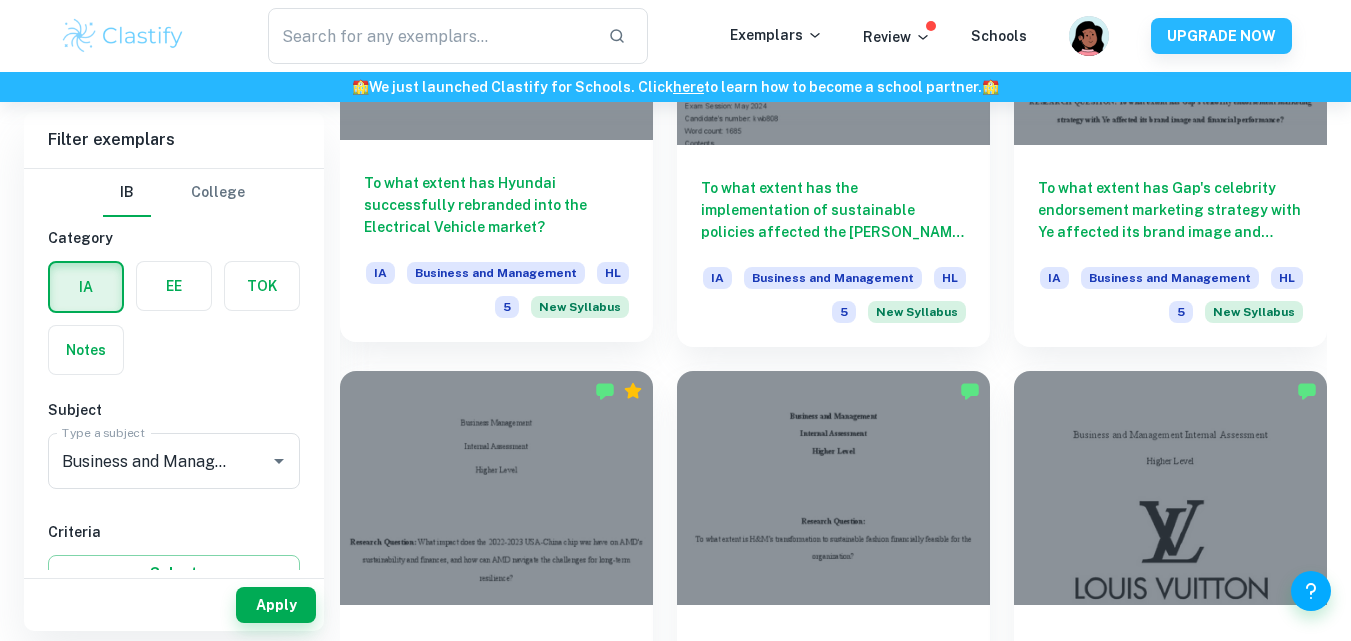 click on "To what extent has Hyundai successfully rebranded into the Electrical Vehicle market?" at bounding box center (496, 205) 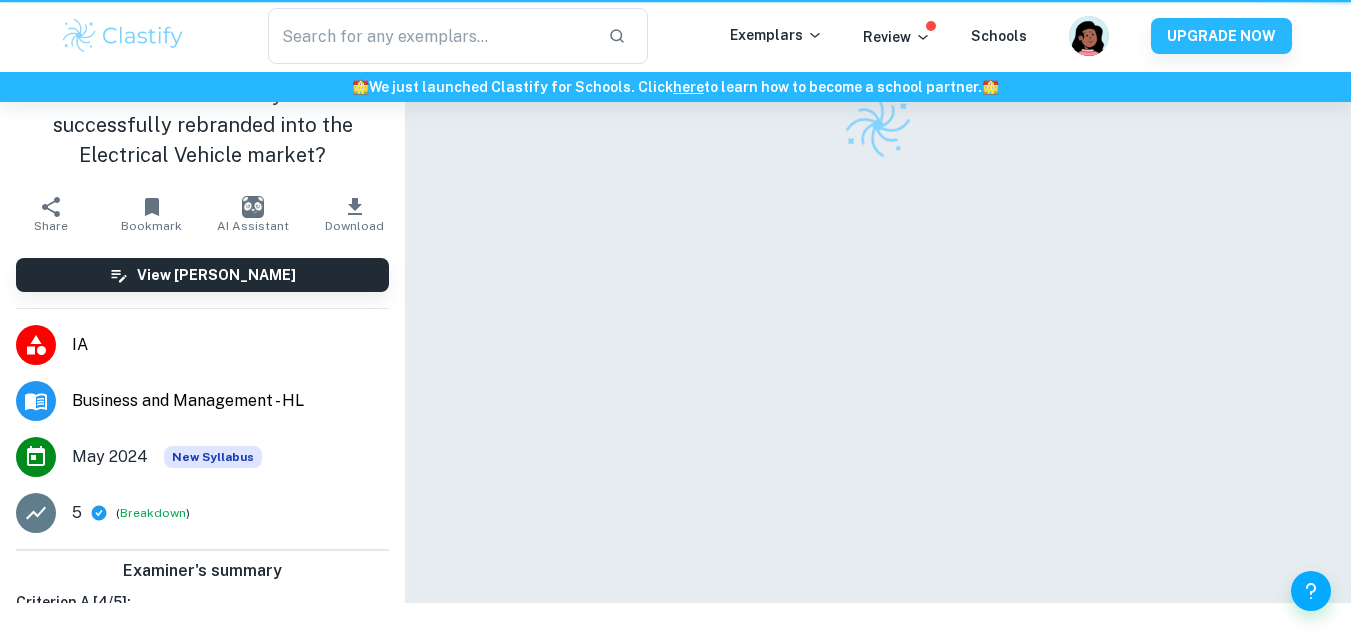 scroll, scrollTop: 0, scrollLeft: 0, axis: both 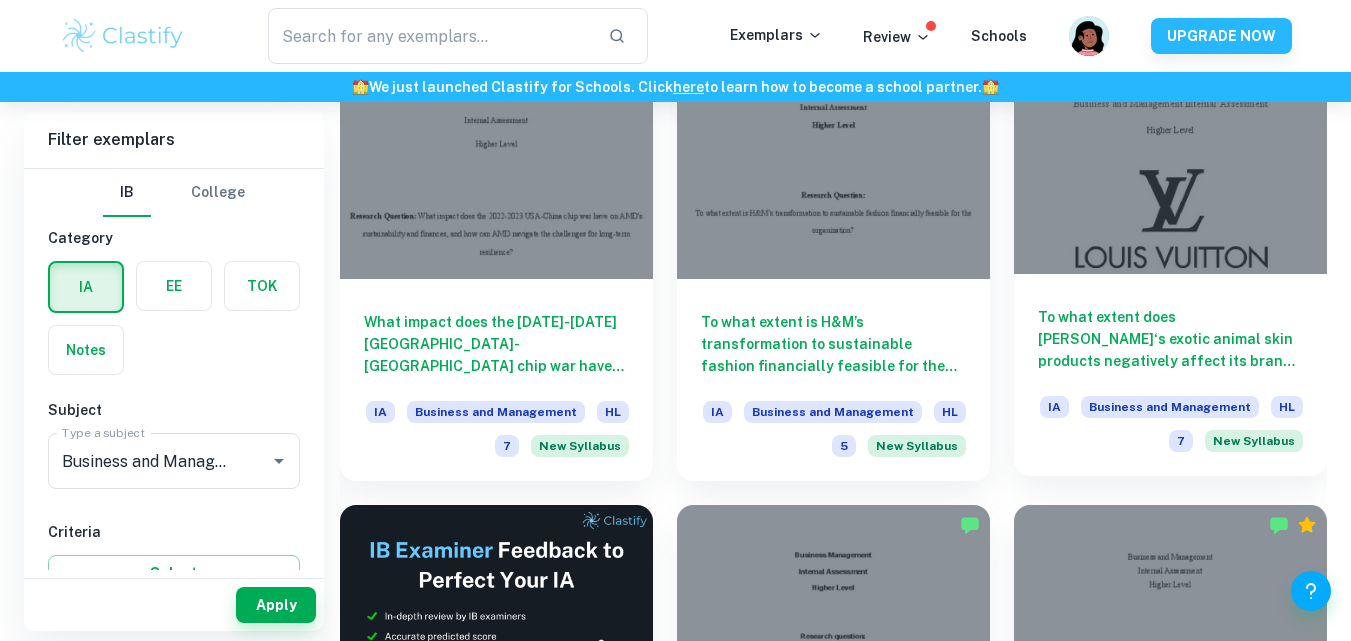 click on "To what extent does Louis Vuitton‘s exotic animal skin products negatively affect its brand image and reputation?" at bounding box center [1170, 339] 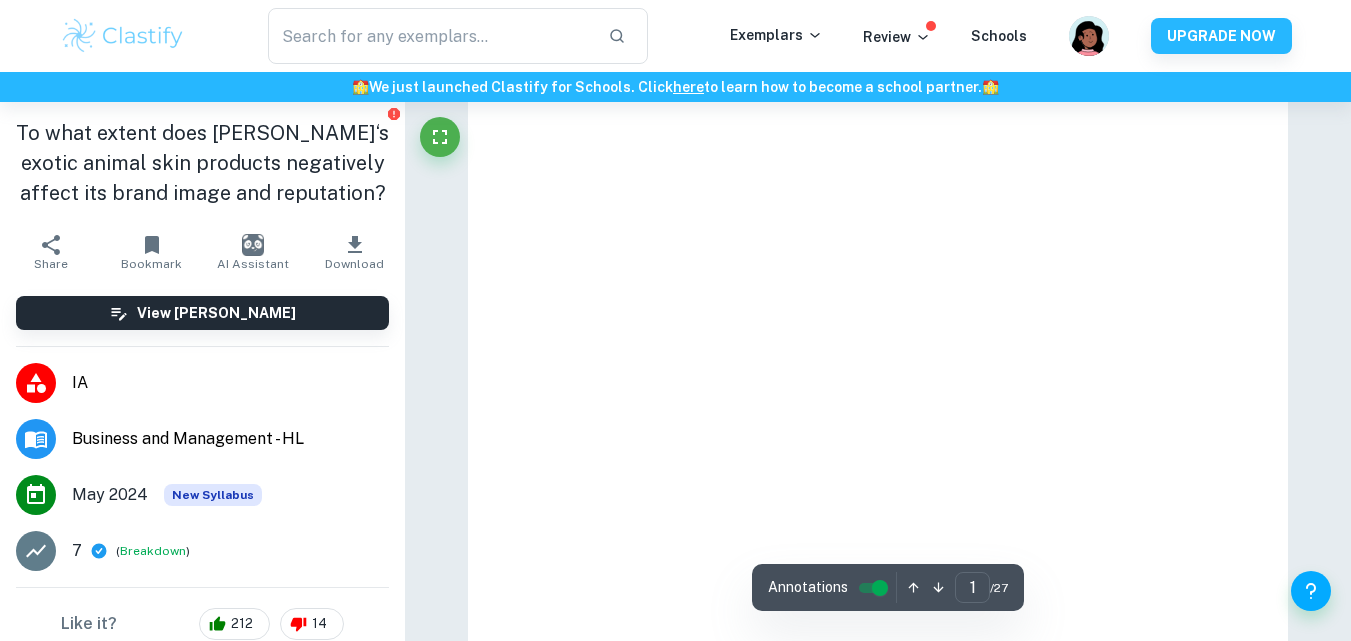 scroll, scrollTop: 278, scrollLeft: 0, axis: vertical 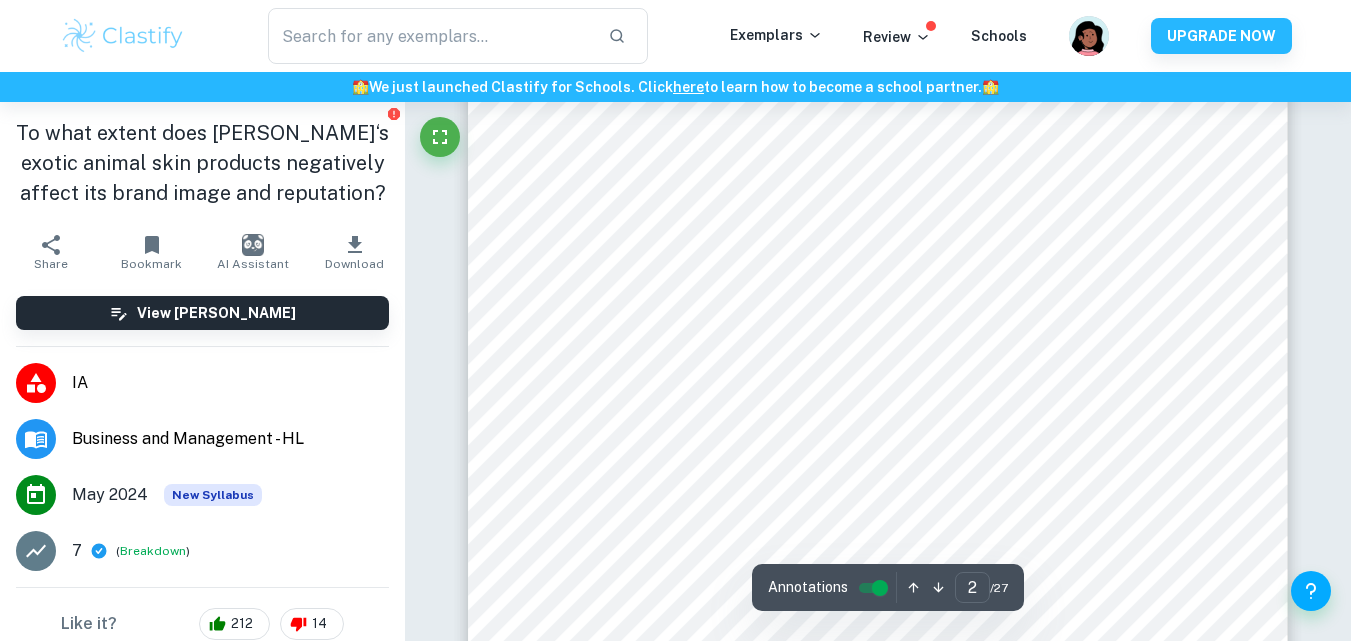type on "2" 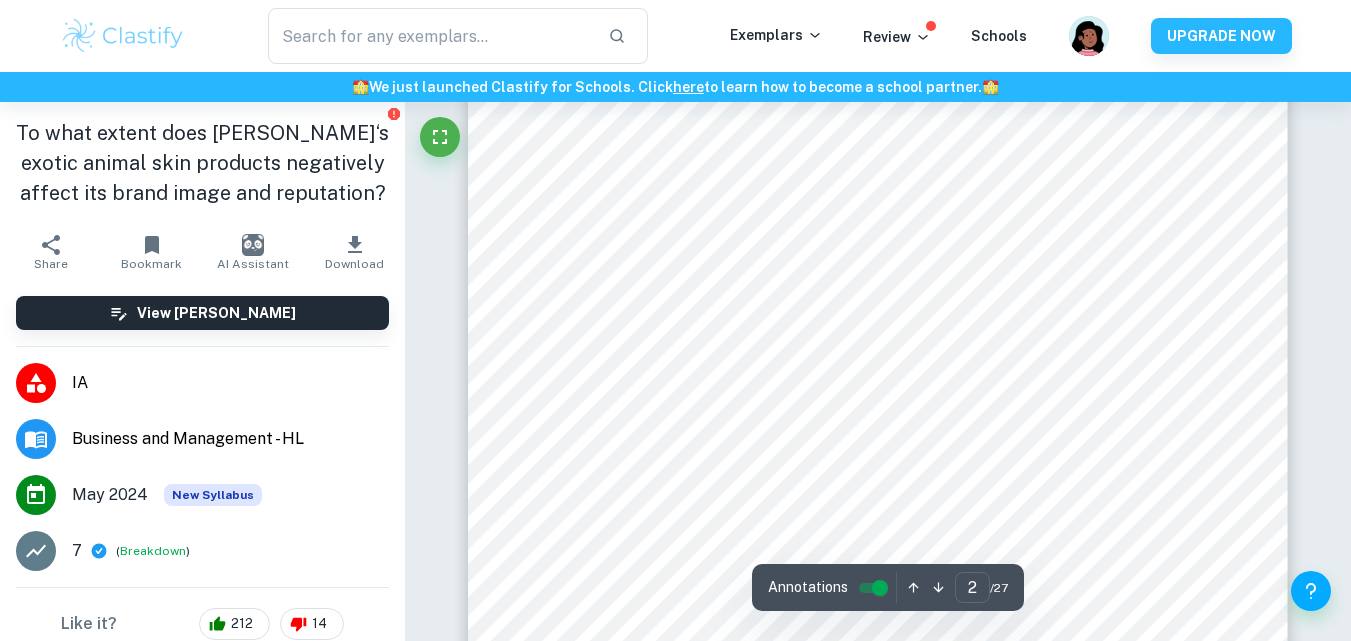 scroll, scrollTop: 1657, scrollLeft: 0, axis: vertical 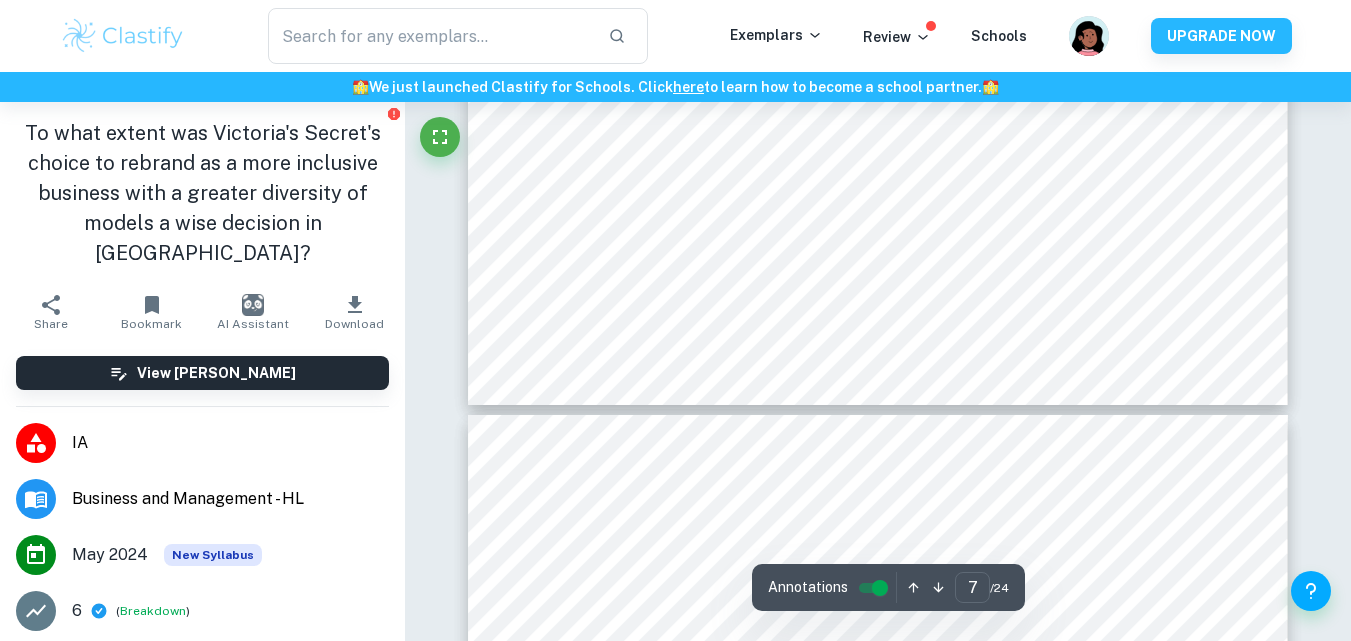type on "8" 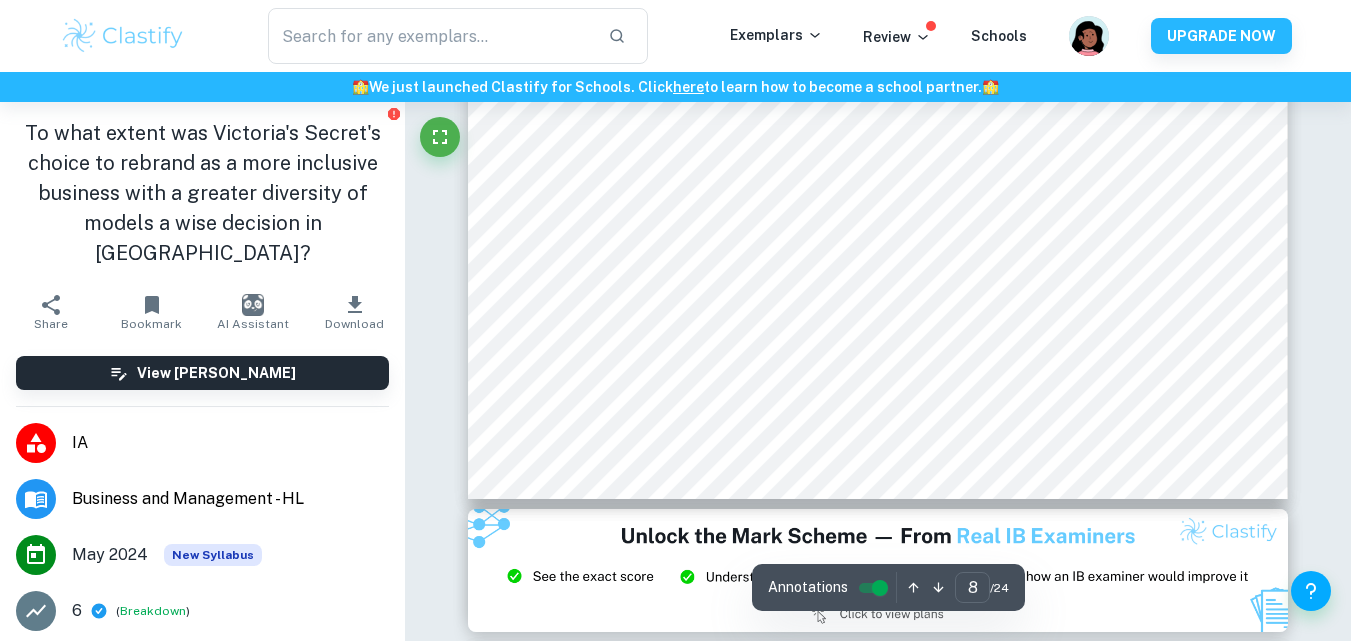 scroll, scrollTop: 8388, scrollLeft: 0, axis: vertical 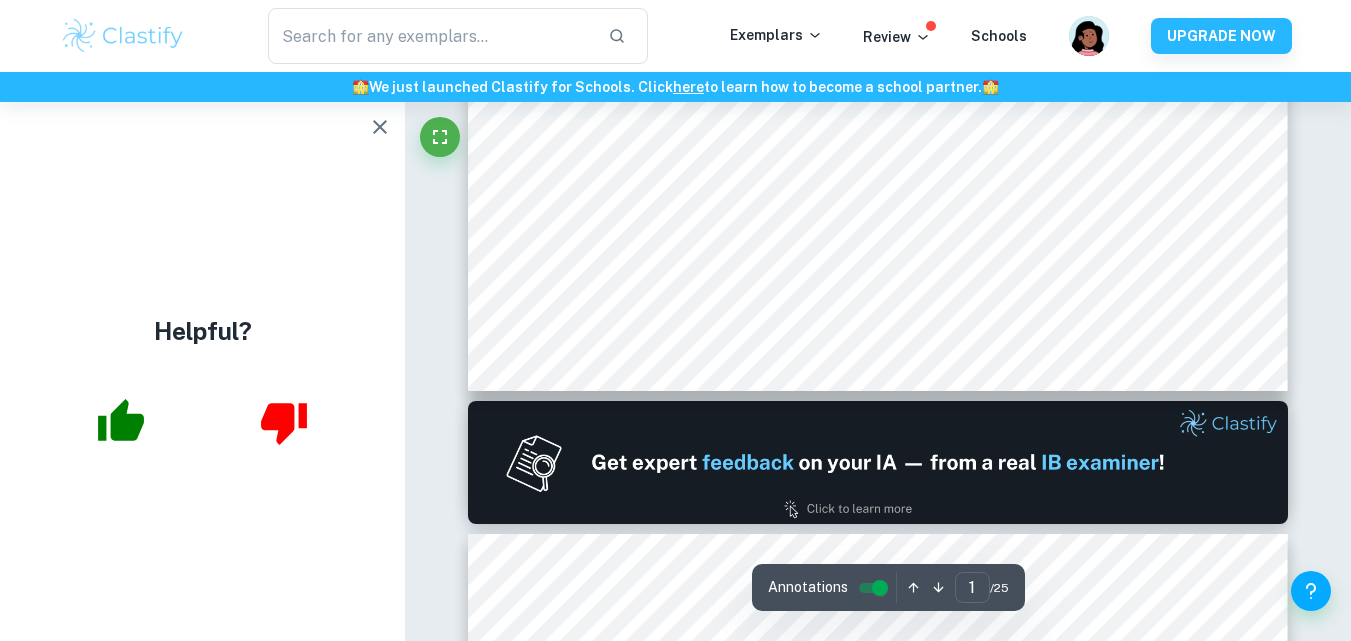 type on "2" 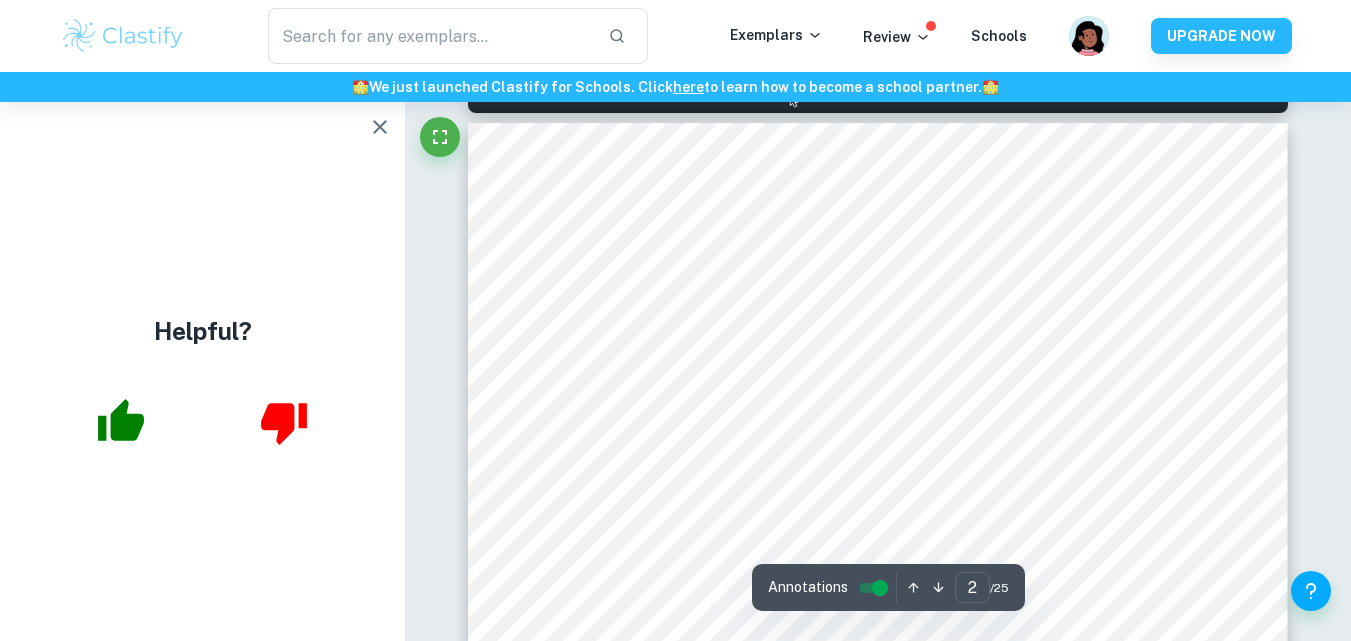 scroll, scrollTop: 1317, scrollLeft: 0, axis: vertical 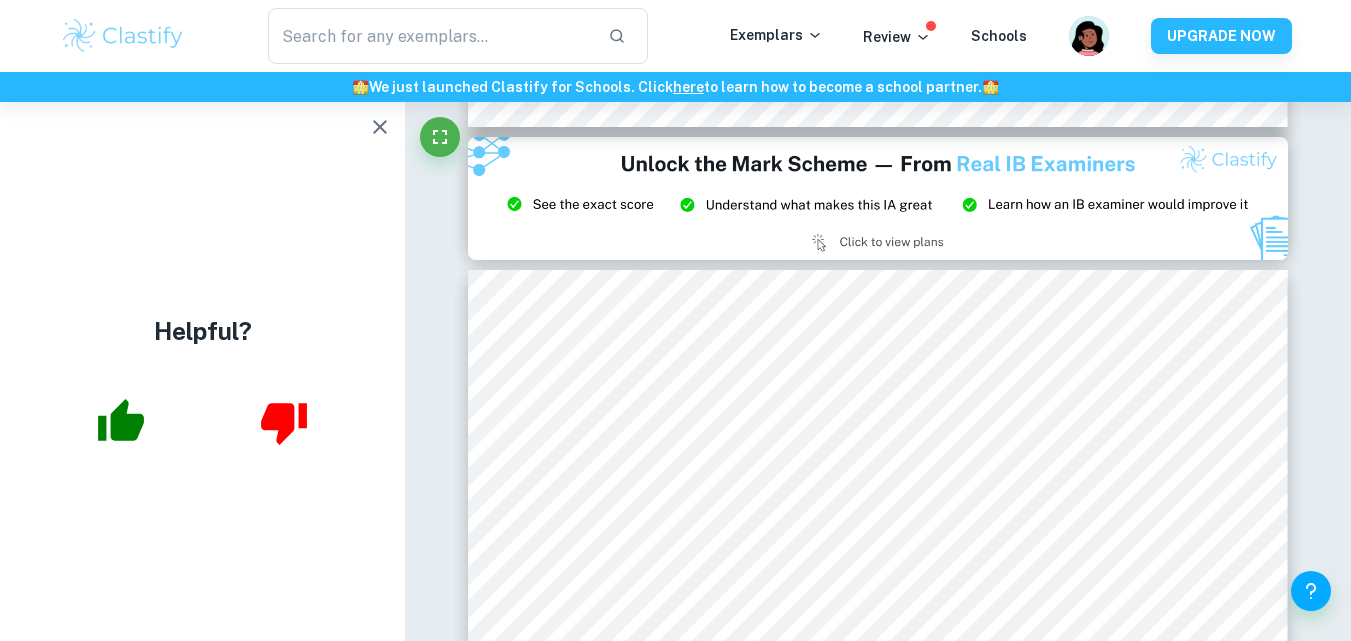 type on "3" 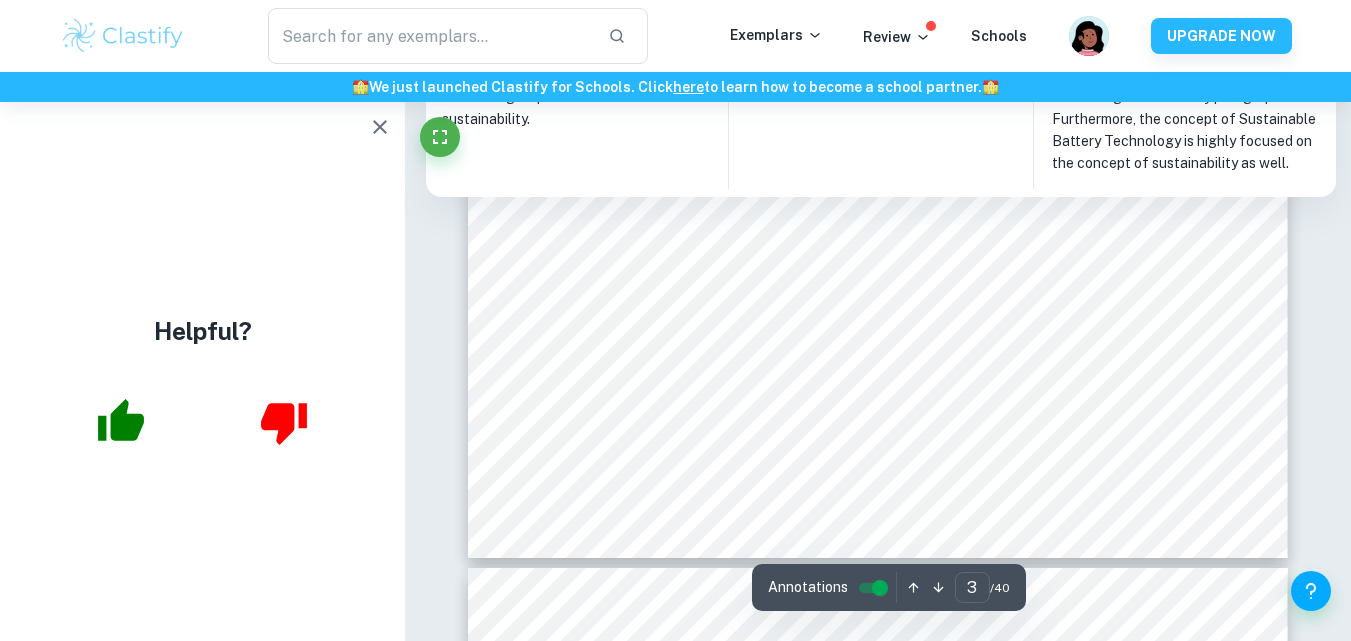 scroll, scrollTop: 3322, scrollLeft: 0, axis: vertical 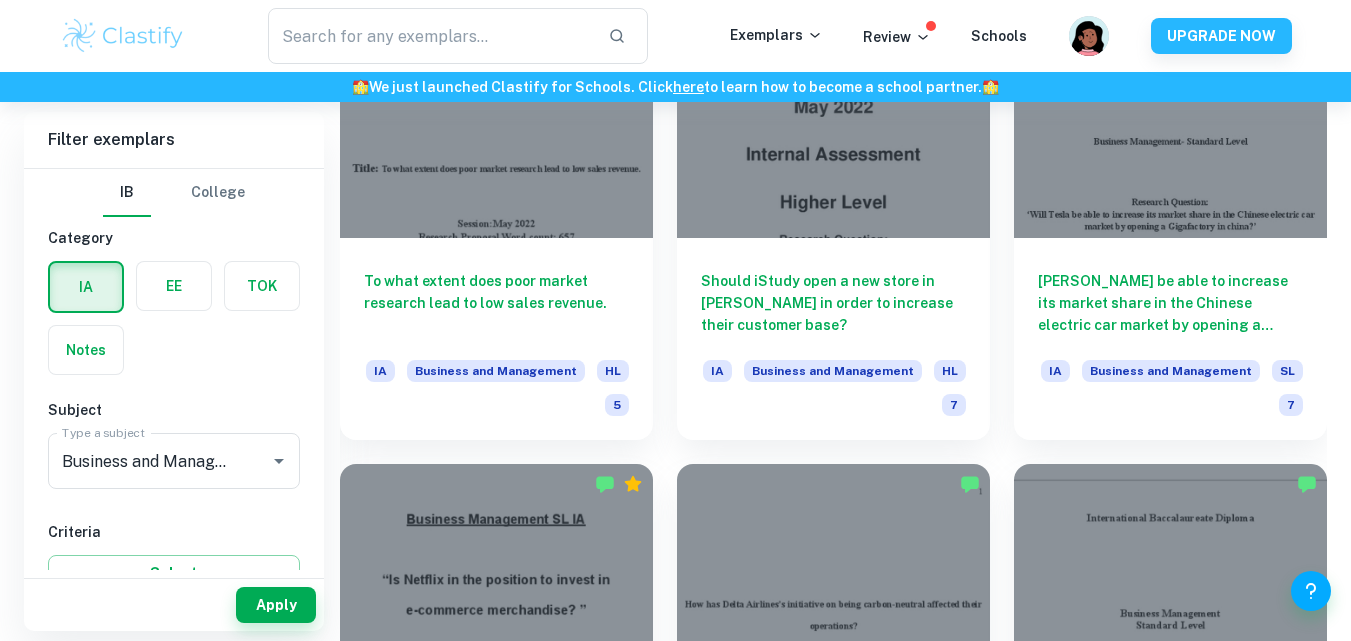 click on "How has Delta Airlines’s initiative on being carbon-neutral affected their operations? IA Business and Management SL 6" at bounding box center (821, 670) 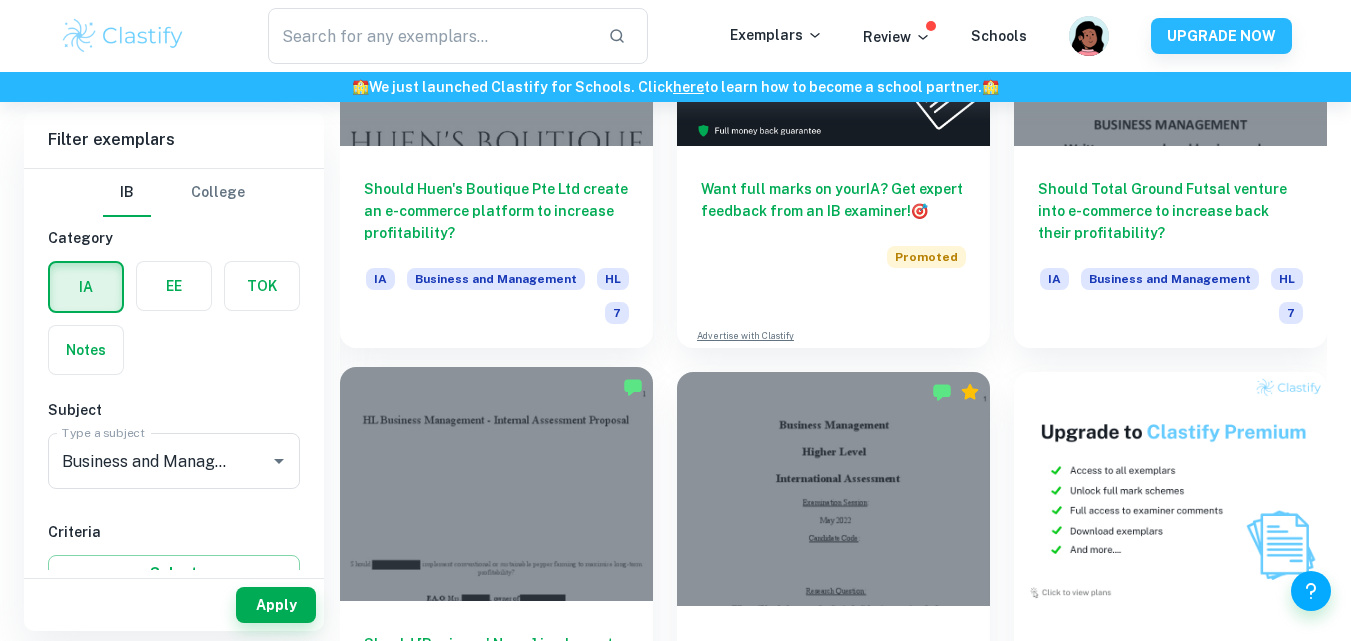 scroll, scrollTop: 13202, scrollLeft: 0, axis: vertical 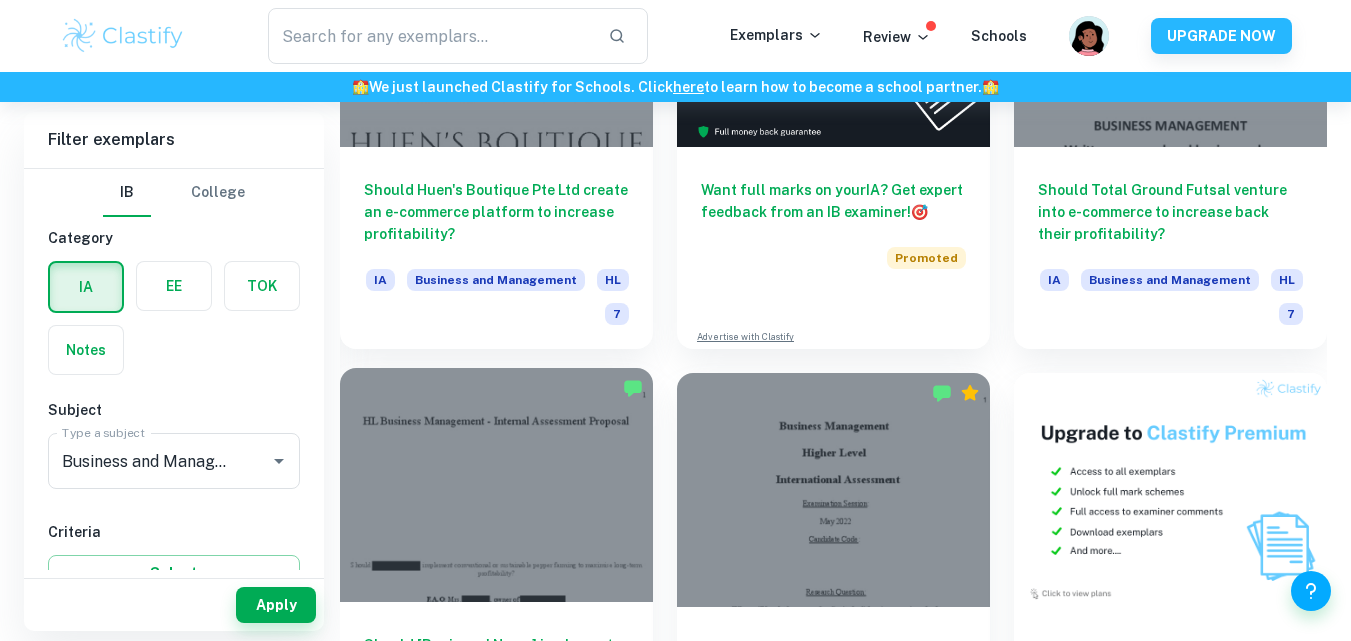 click at bounding box center (496, 485) 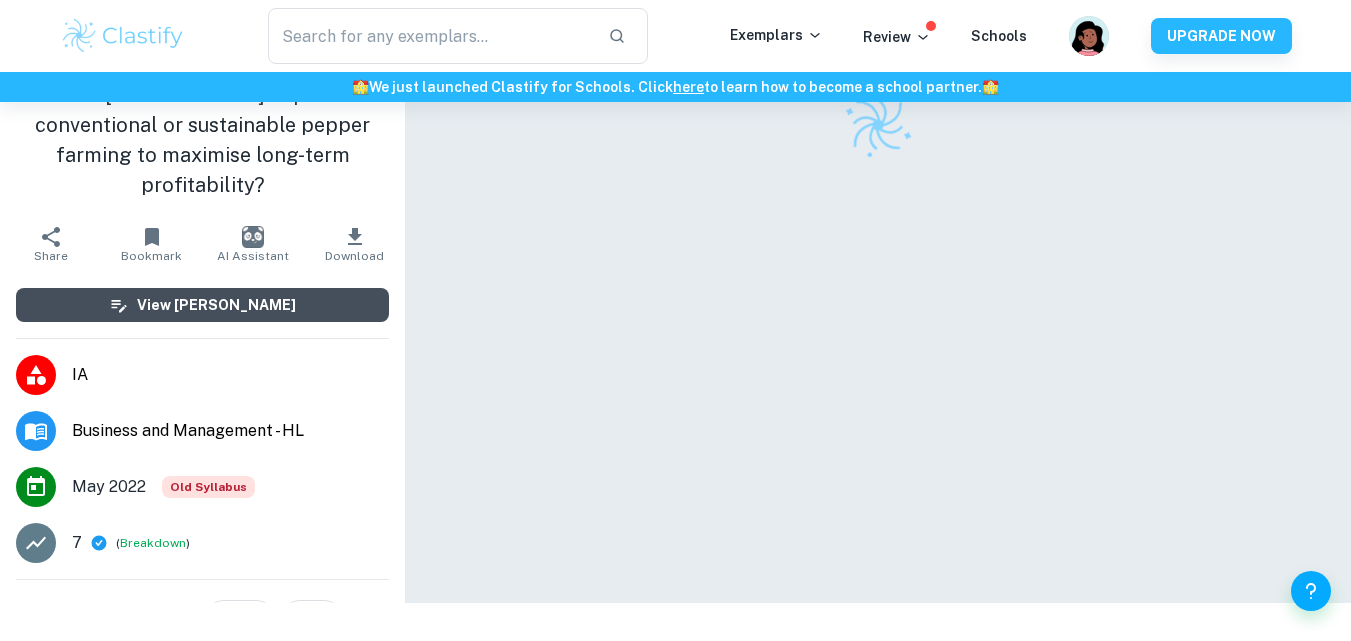 scroll, scrollTop: 0, scrollLeft: 0, axis: both 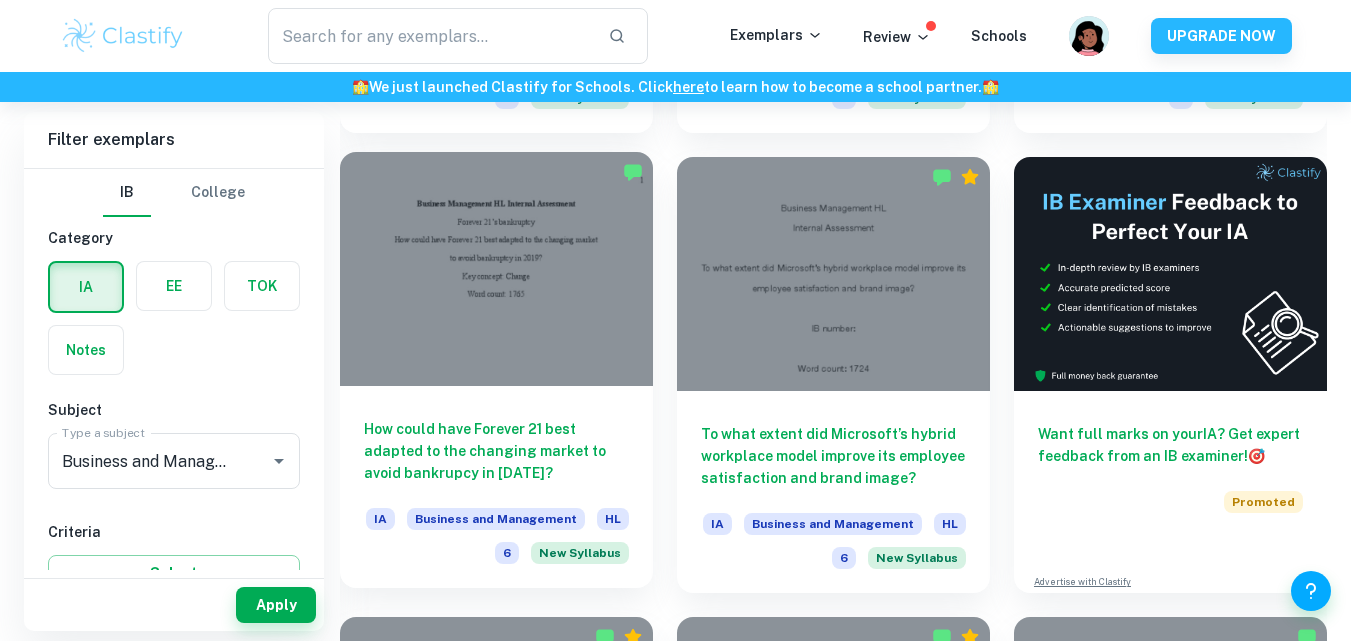 click on "How could have Forever 21 best adapted to the changing market to avoid bankrupcy in [DATE]?" at bounding box center [496, 451] 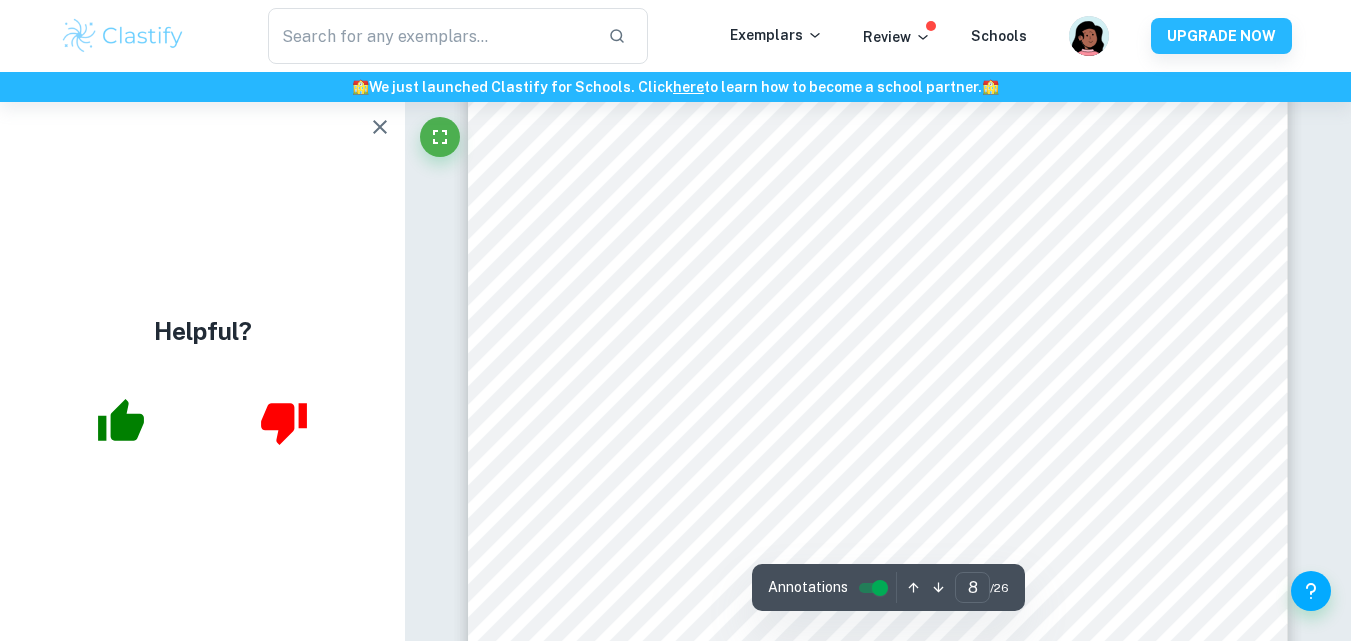 scroll, scrollTop: 8172, scrollLeft: 0, axis: vertical 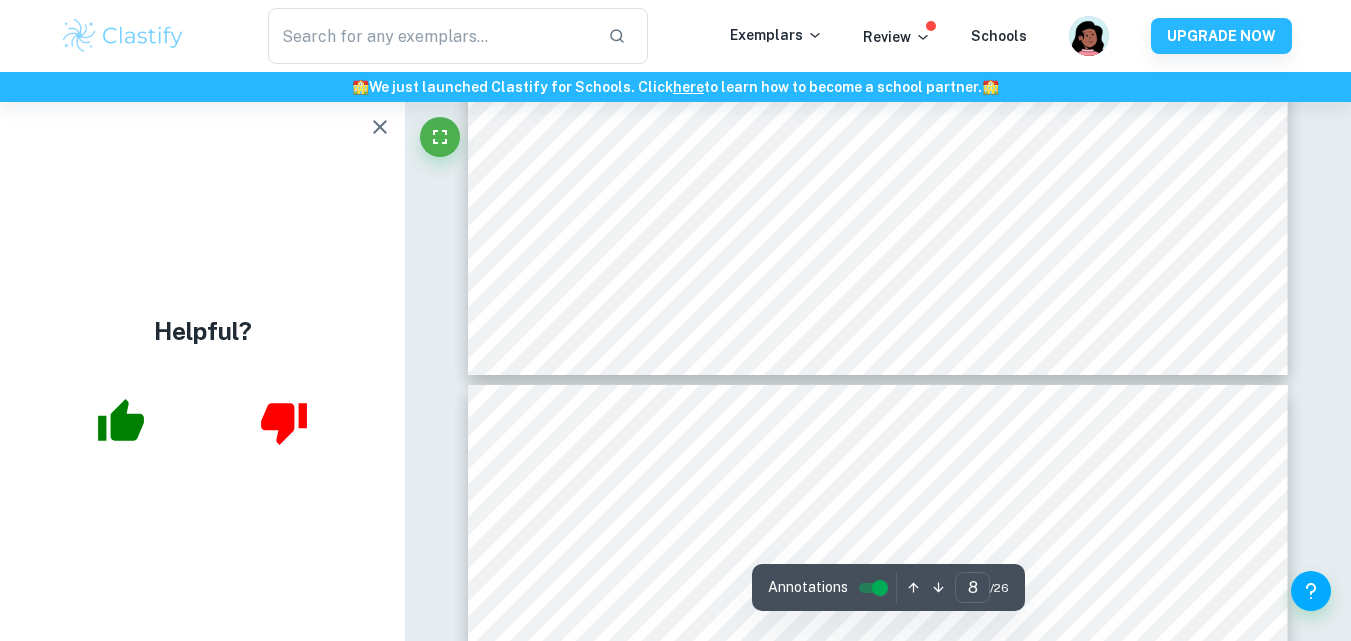 type on "7" 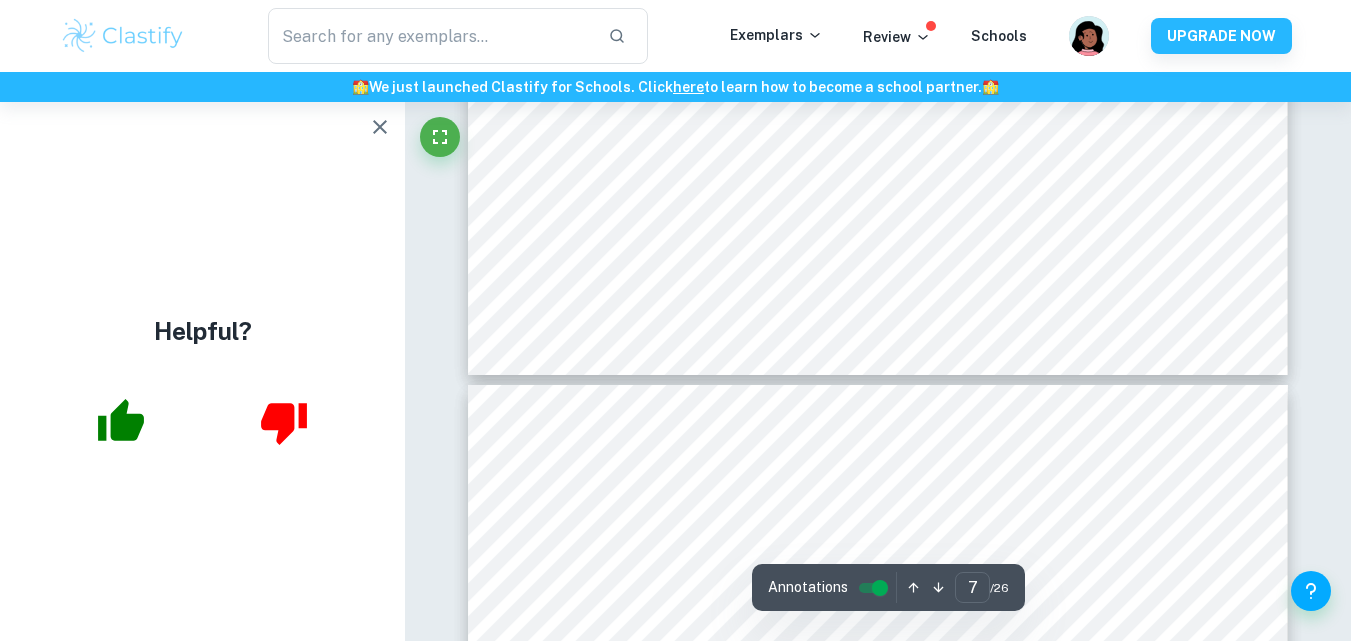 click at bounding box center (121, 422) 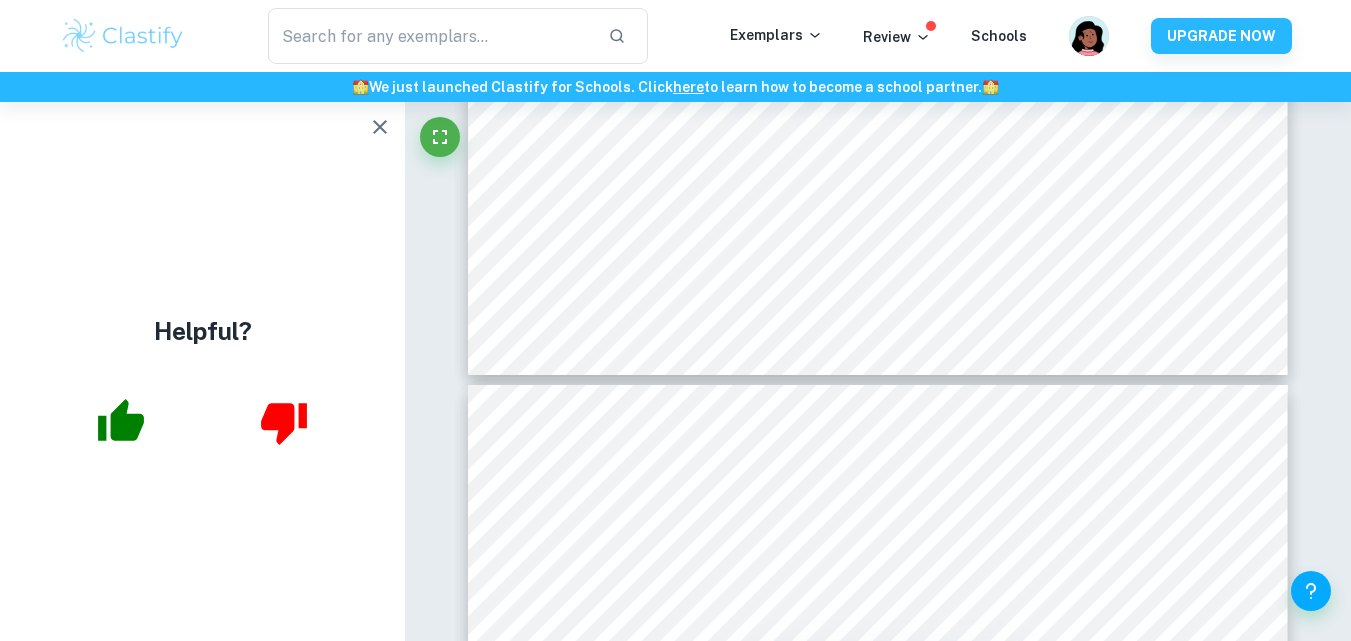 click at bounding box center (202, 422) 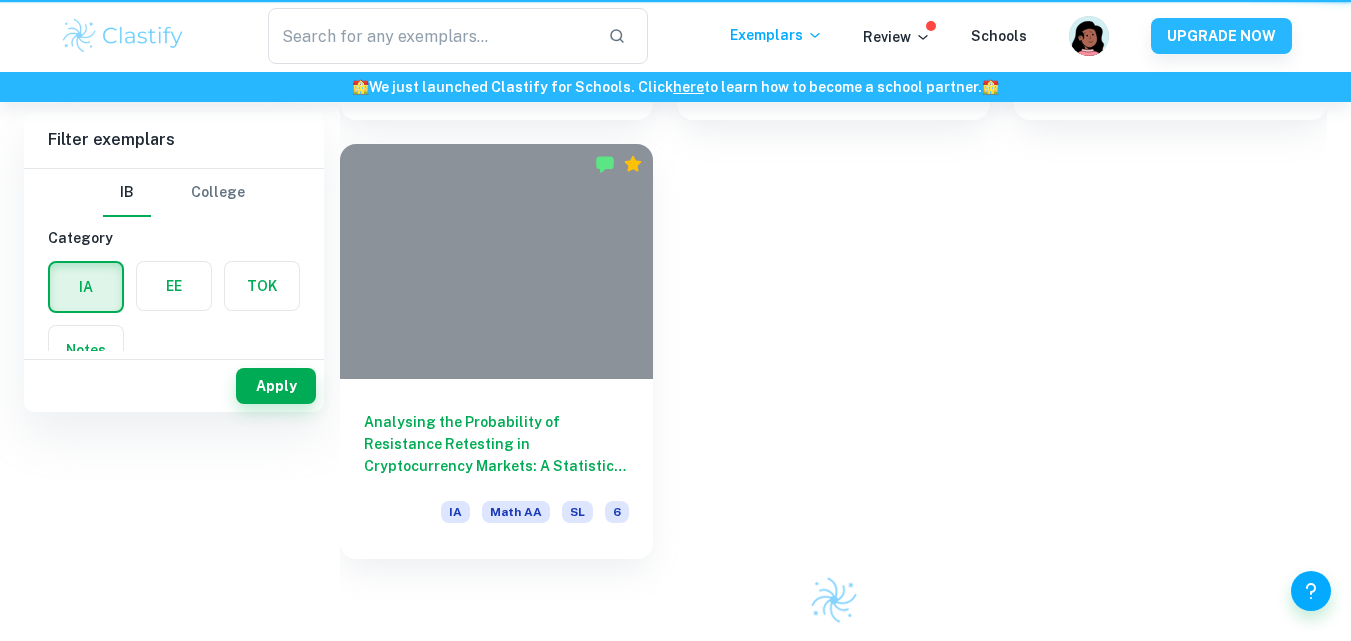 scroll, scrollTop: 102, scrollLeft: 0, axis: vertical 